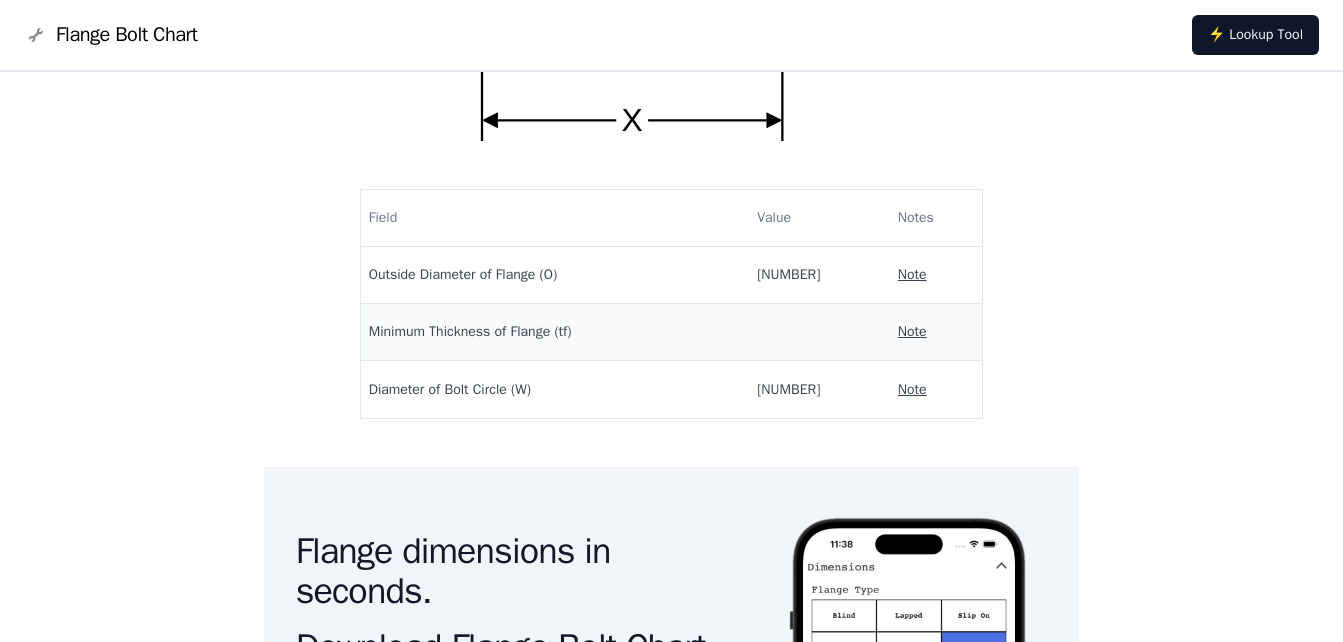 scroll, scrollTop: 400, scrollLeft: 0, axis: vertical 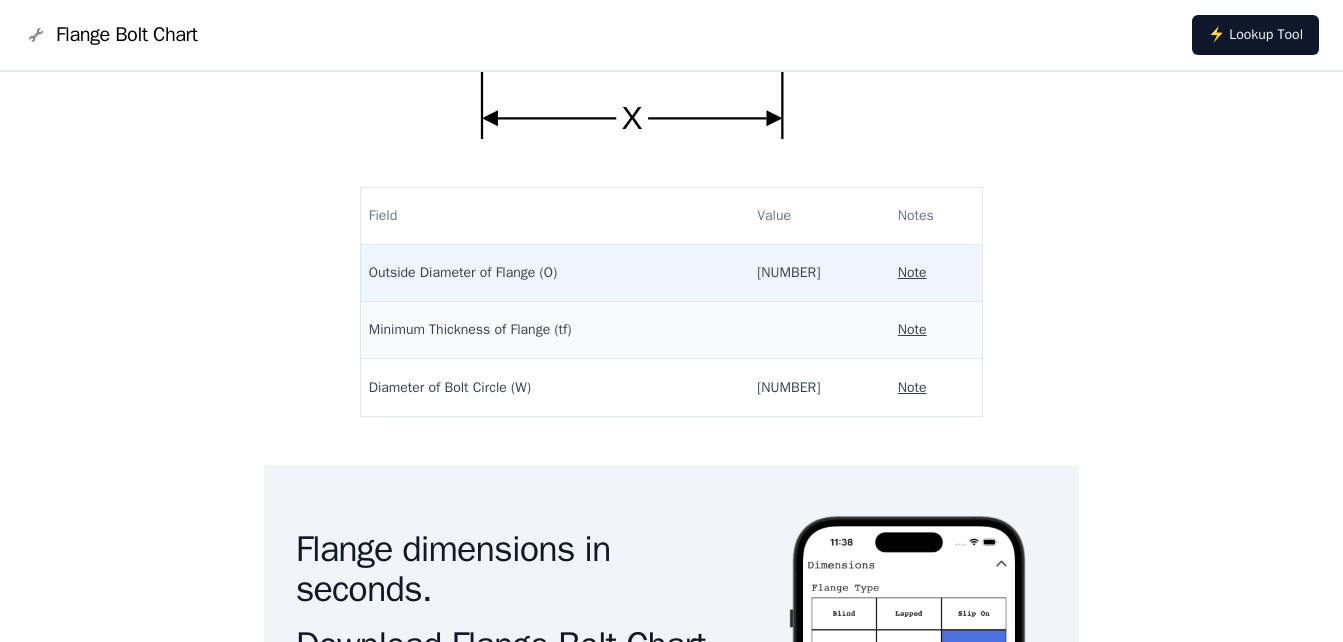 click on "48-1/2"" at bounding box center (819, 273) 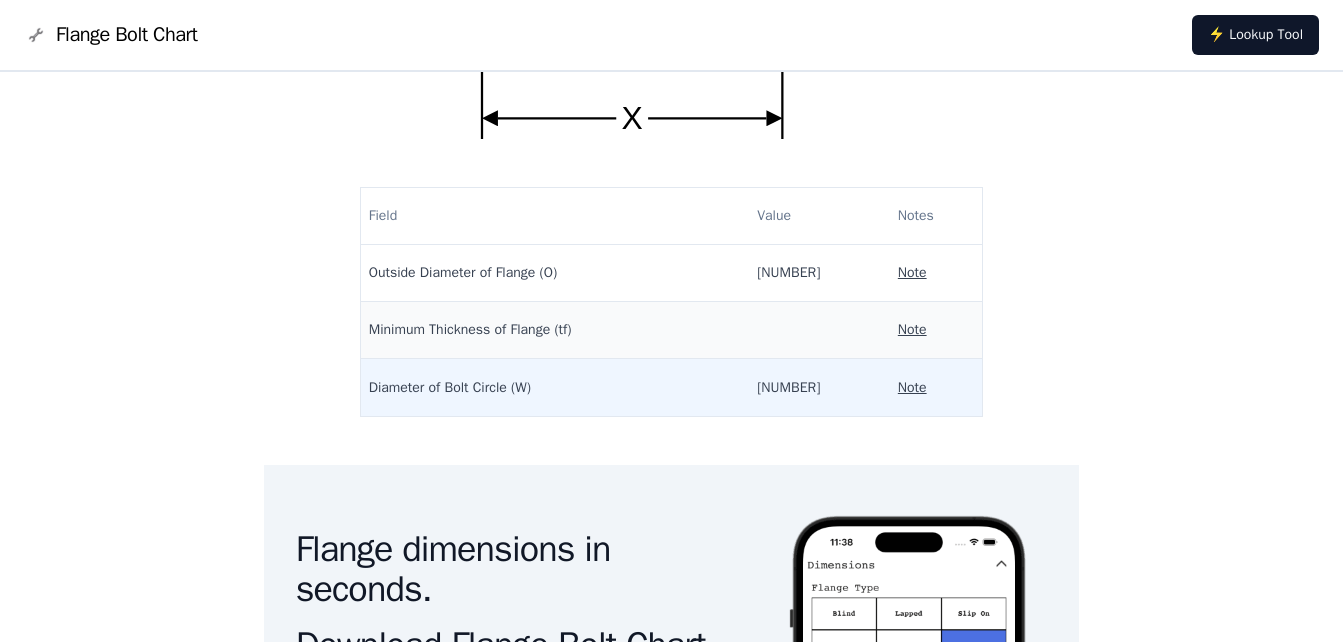 click on "42-3/4"" at bounding box center (819, 387) 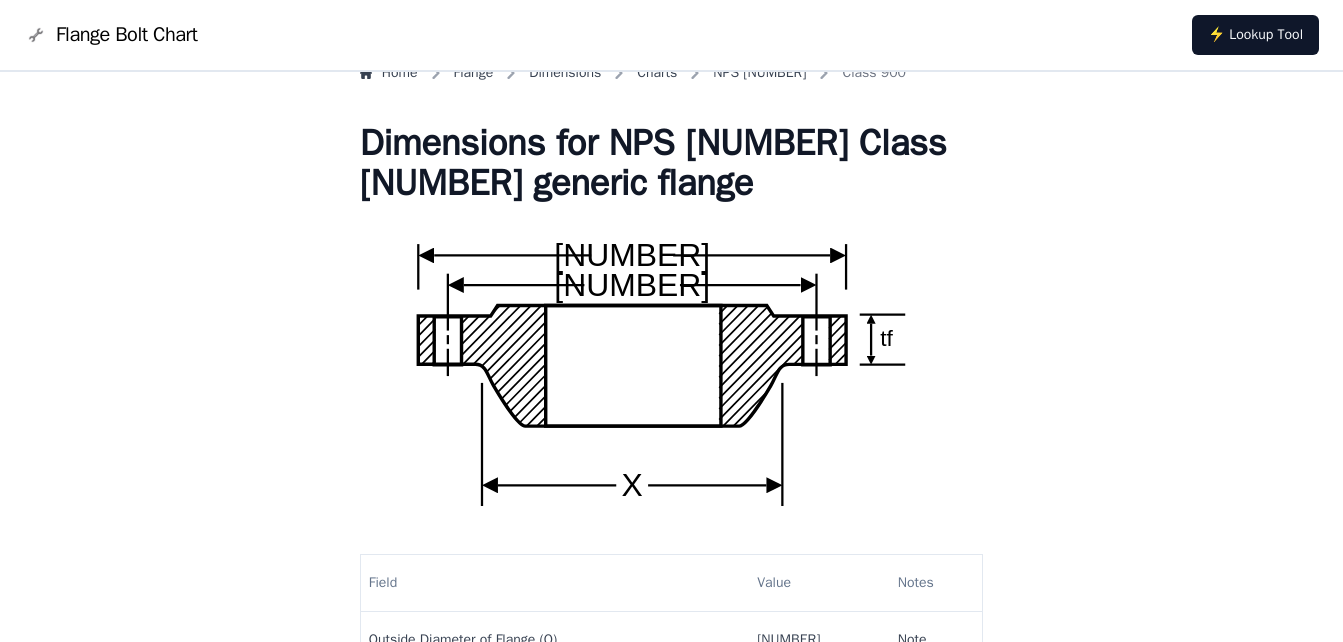 scroll, scrollTop: 0, scrollLeft: 0, axis: both 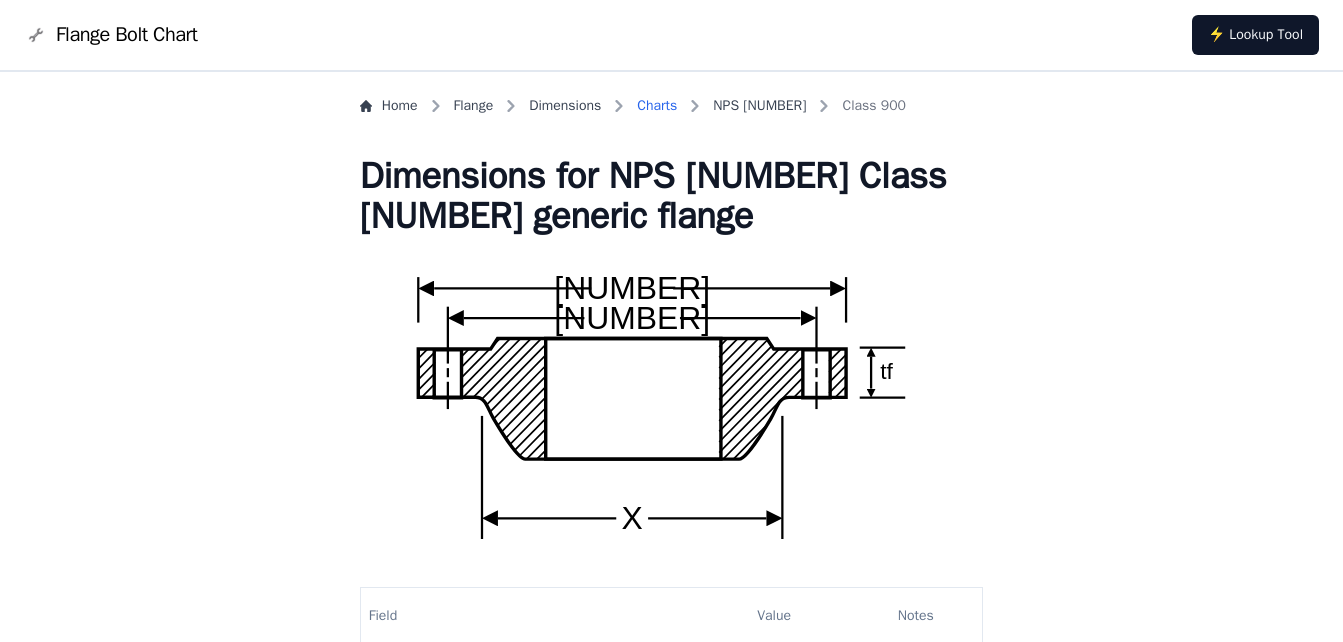 click on "Charts" at bounding box center (657, 106) 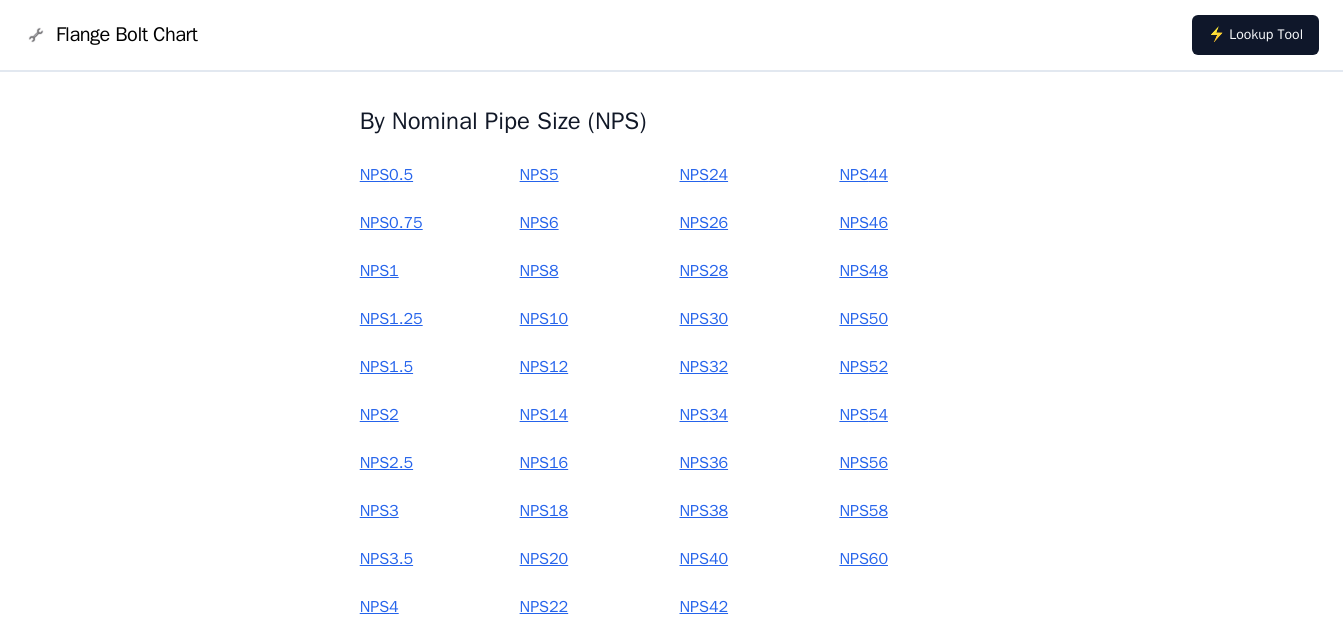 scroll, scrollTop: 200, scrollLeft: 0, axis: vertical 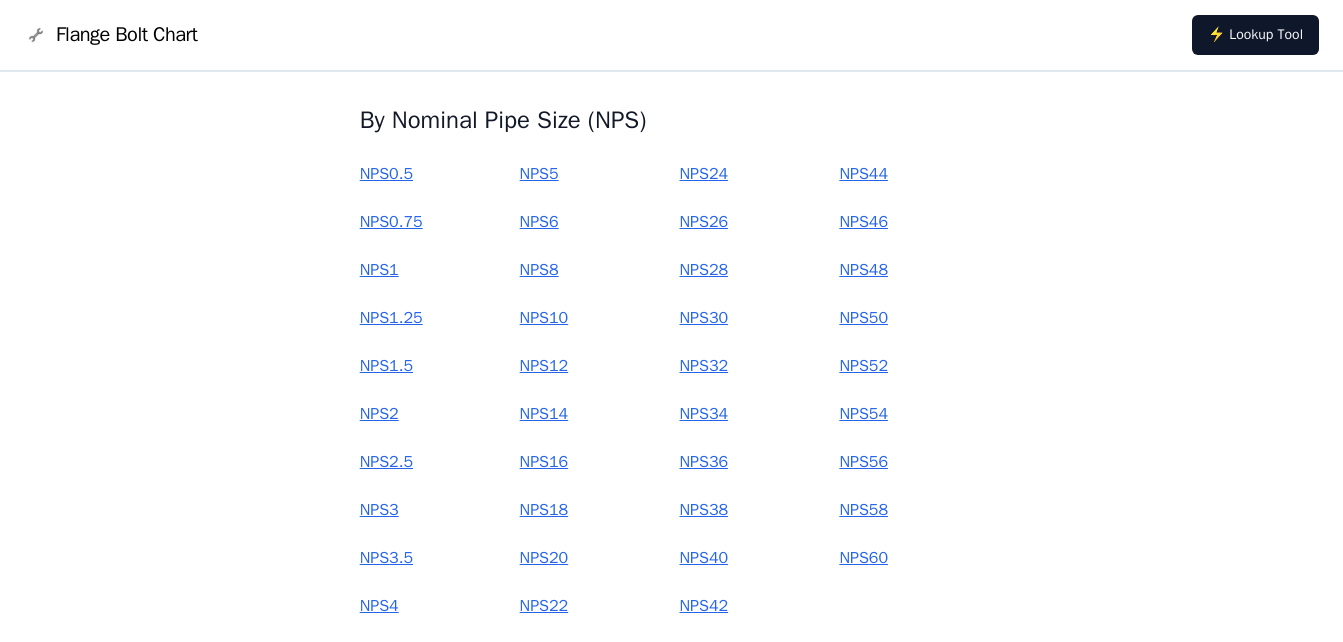 click on "NPS  32" at bounding box center (703, 366) 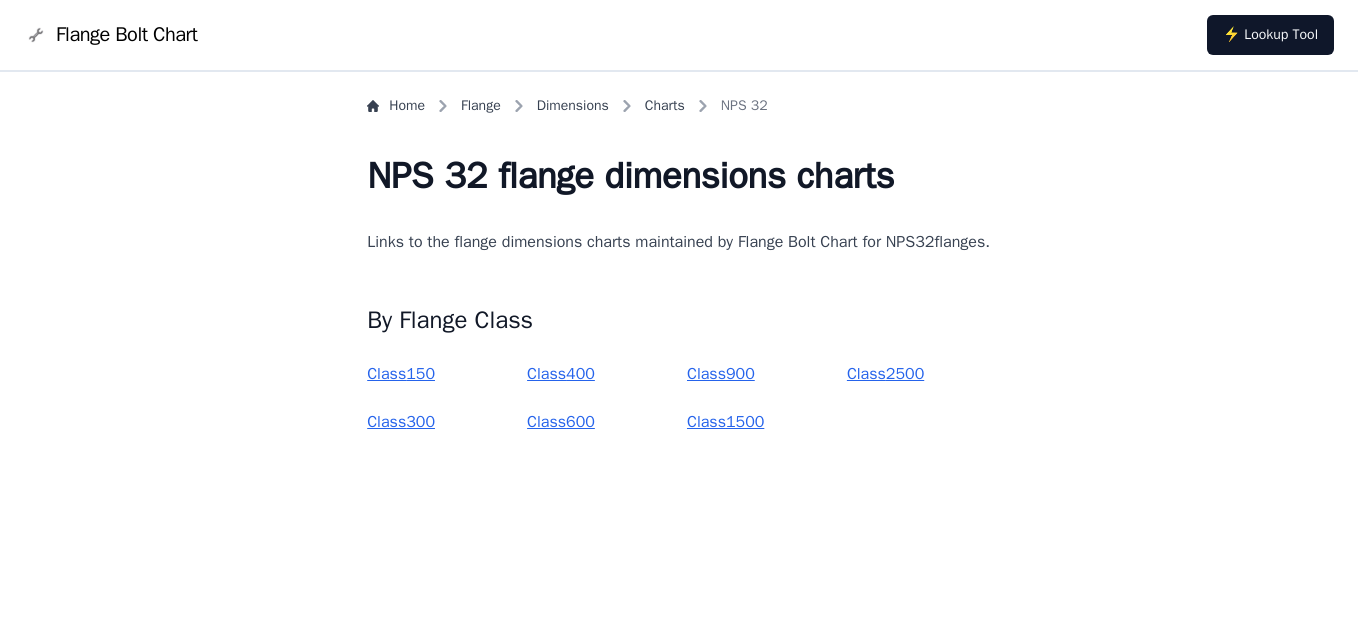 scroll, scrollTop: 0, scrollLeft: 0, axis: both 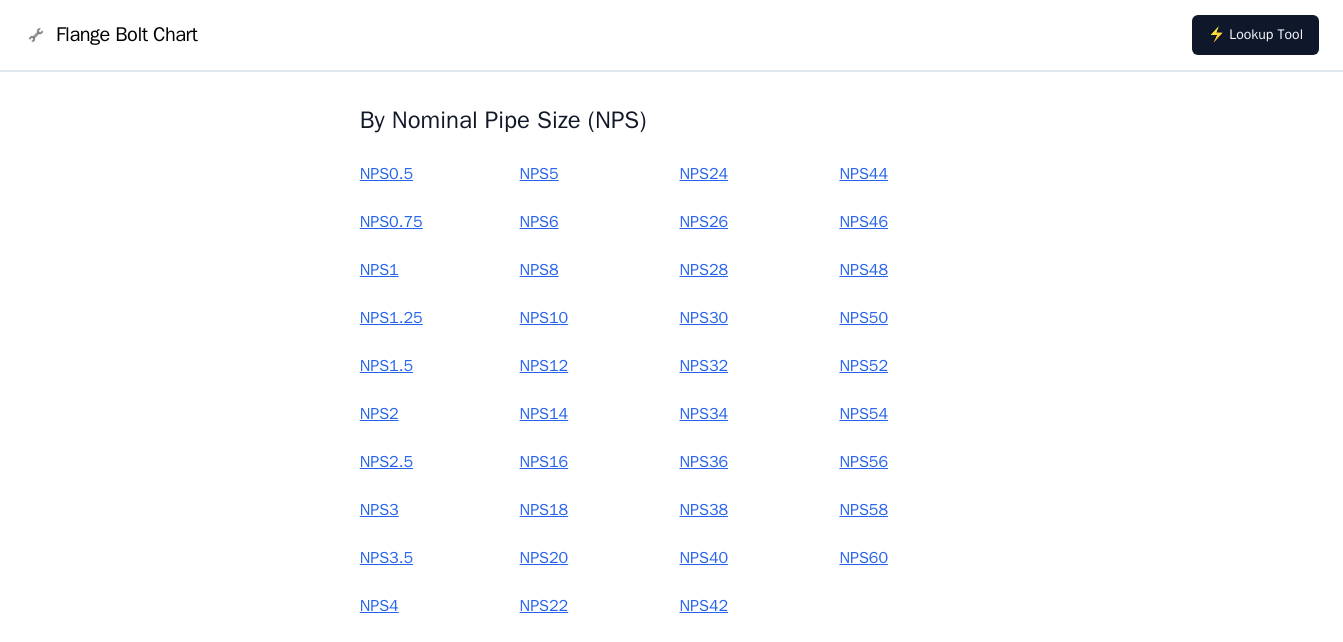 click on "NPS  30" at bounding box center (703, 318) 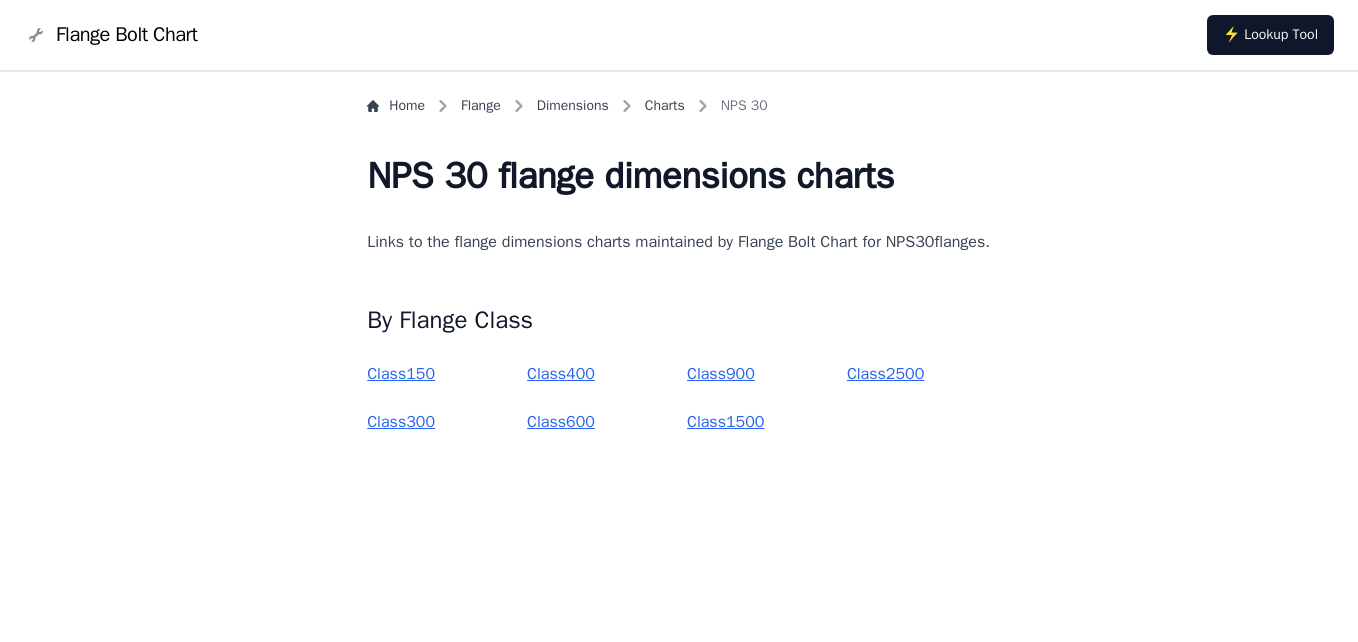 scroll, scrollTop: 0, scrollLeft: 0, axis: both 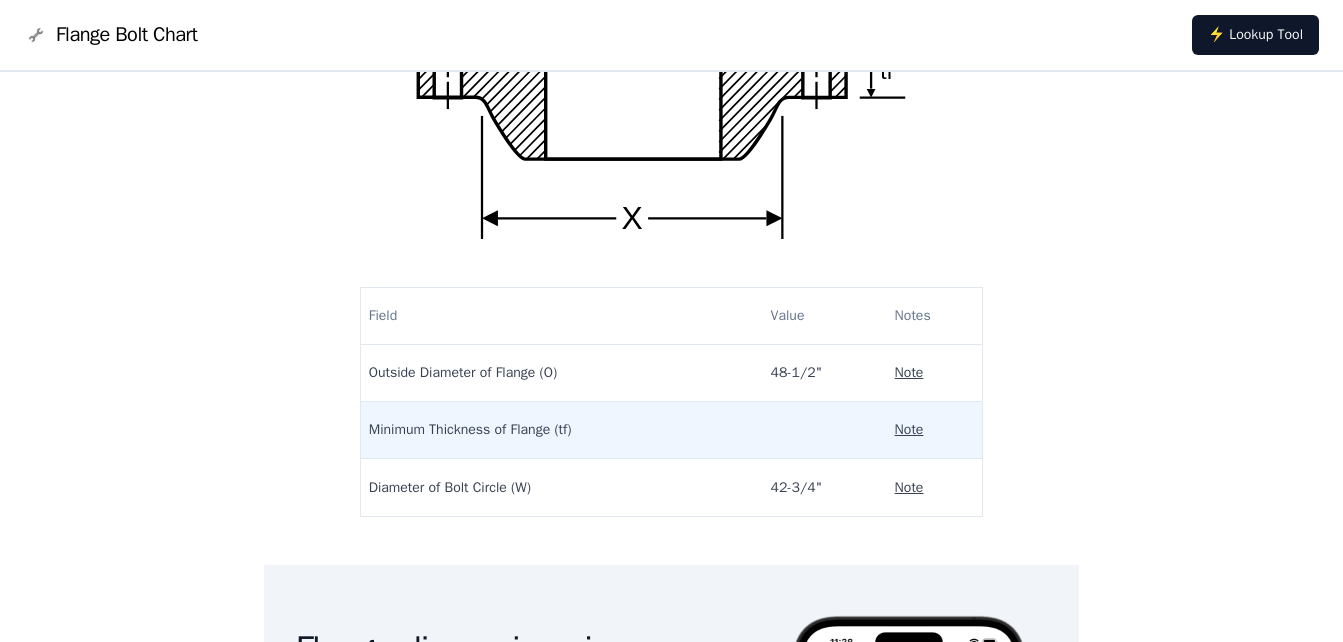 click on "Note" at bounding box center [909, 430] 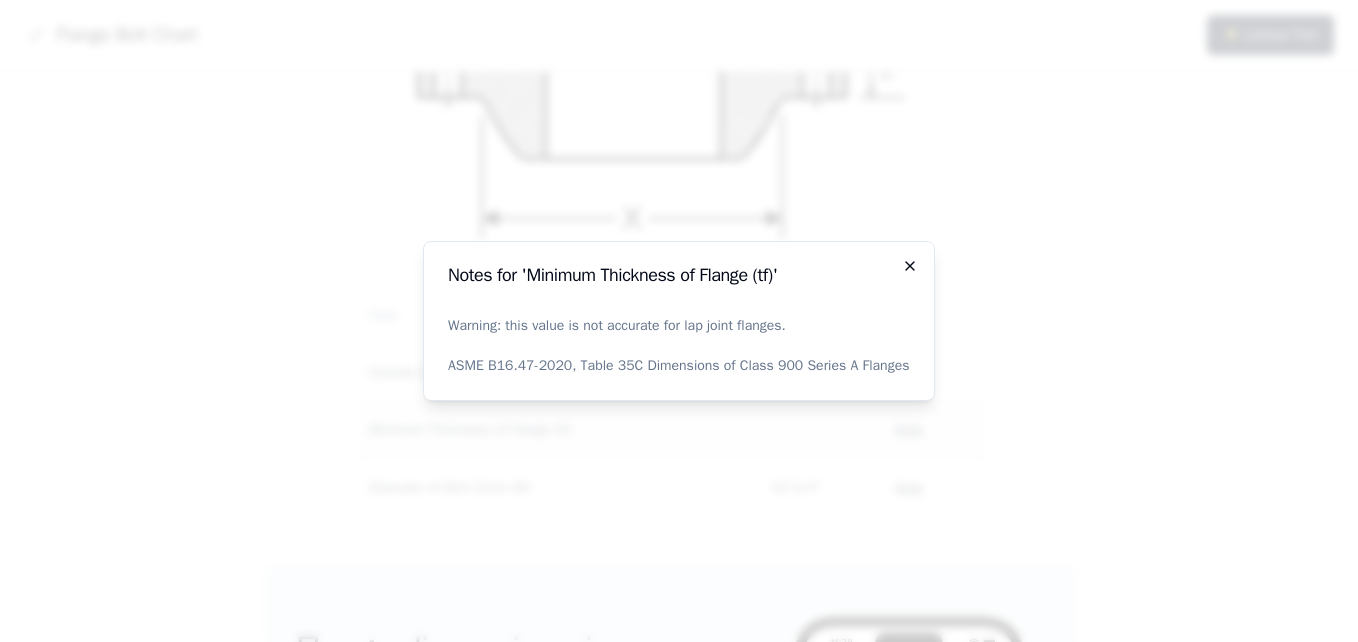 click 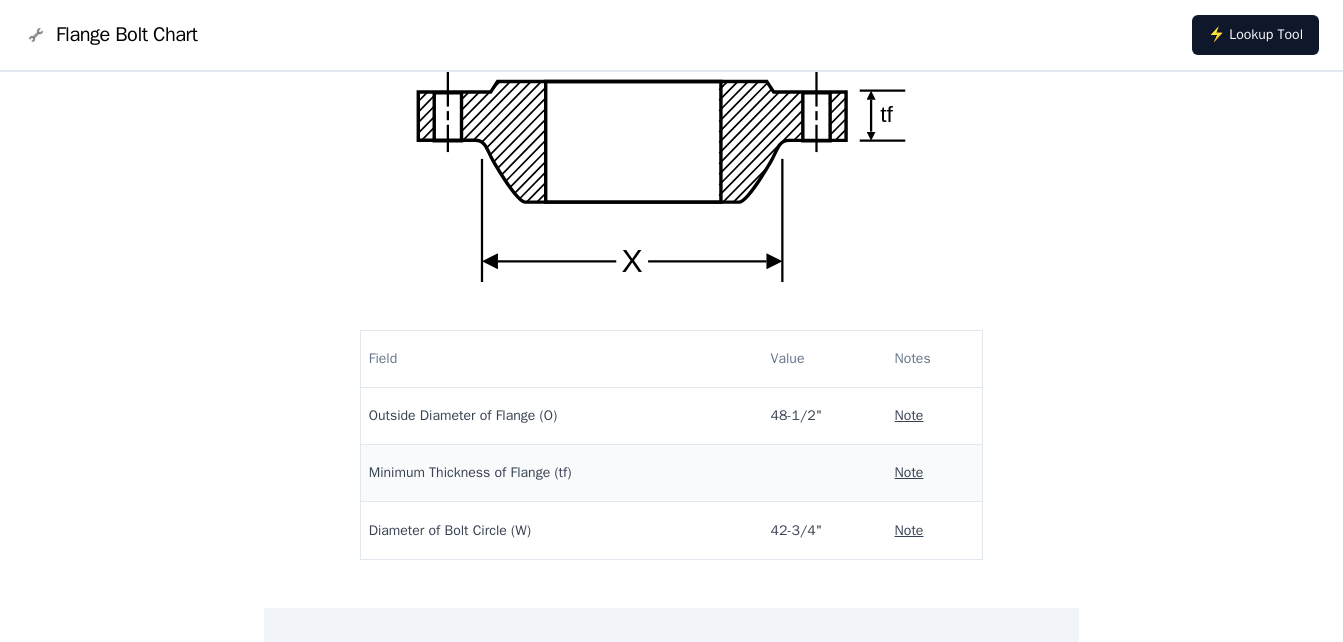 scroll, scrollTop: 212, scrollLeft: 0, axis: vertical 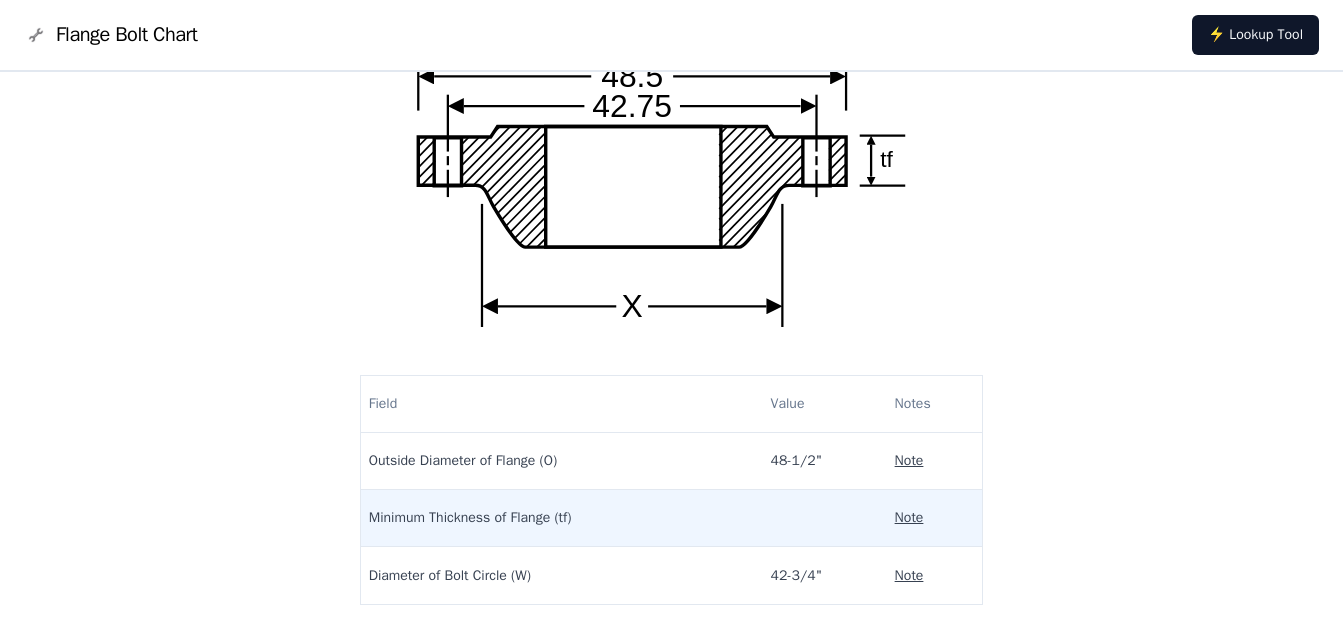 click at bounding box center (825, 518) 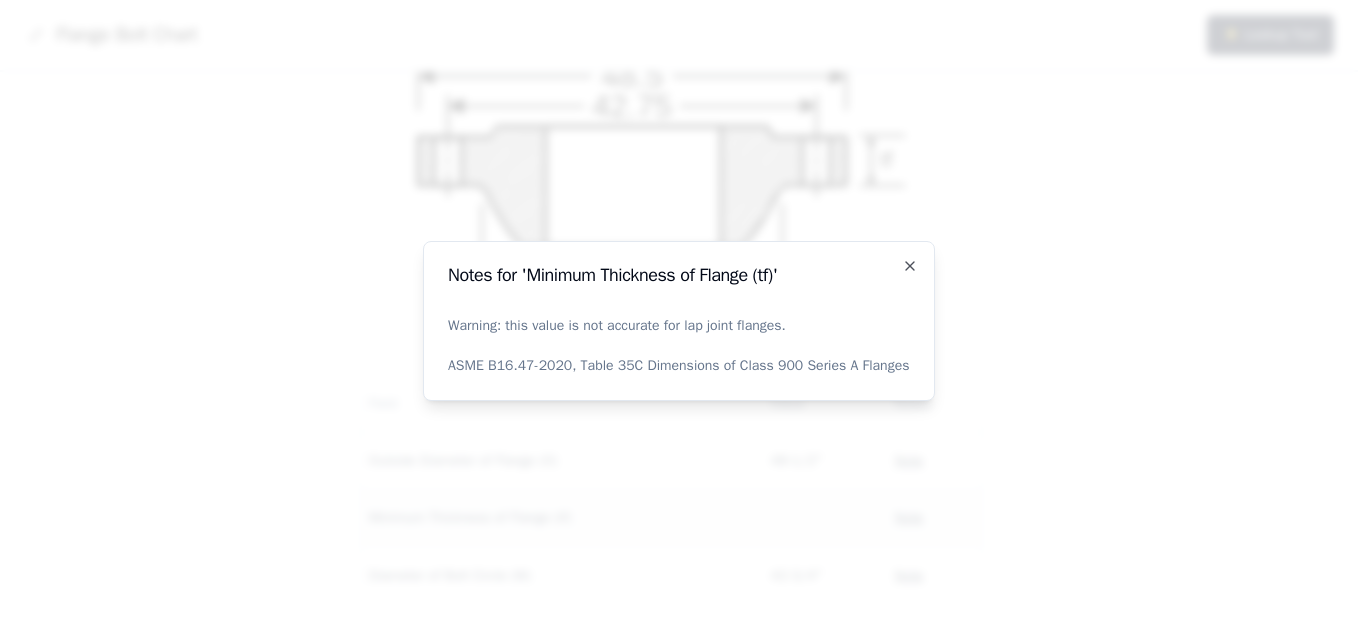 click on "Warning: this value is not accurate for lap joint flanges.
ASME B16.47-2020, Table 35C Dimensions of Class 900 Series A Flanges" at bounding box center (679, 346) 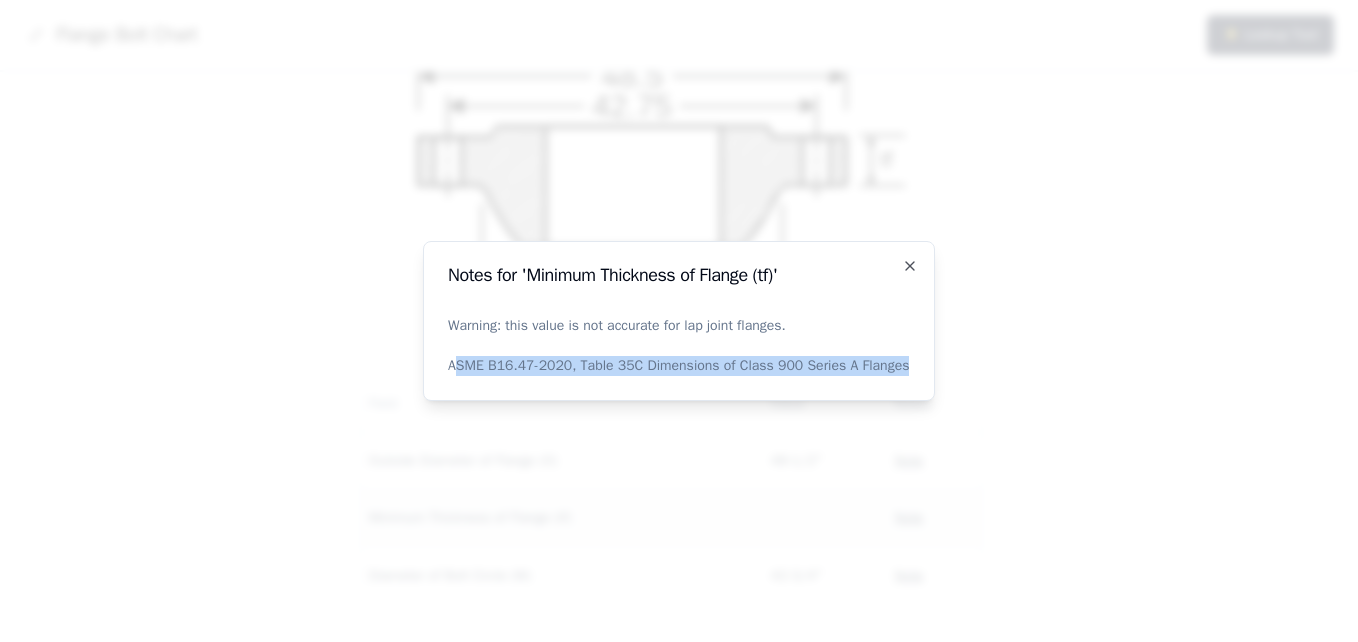 drag, startPoint x: 453, startPoint y: 364, endPoint x: 894, endPoint y: 369, distance: 441.02835 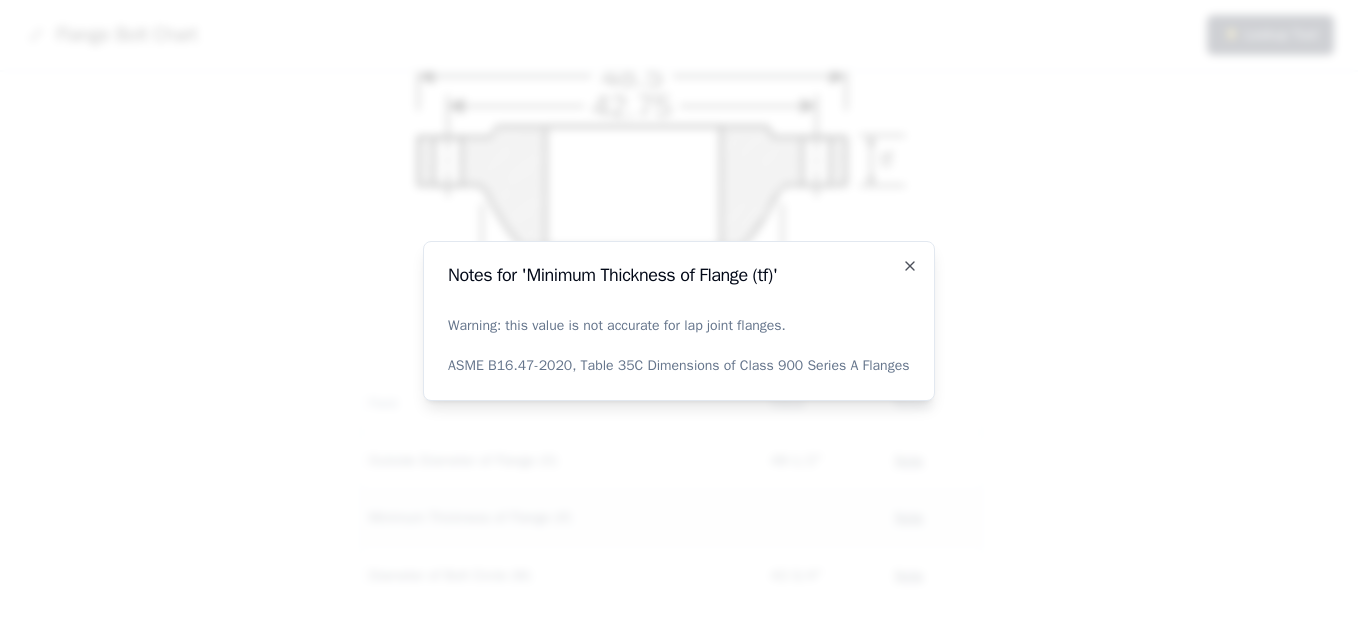 click at bounding box center [679, 321] 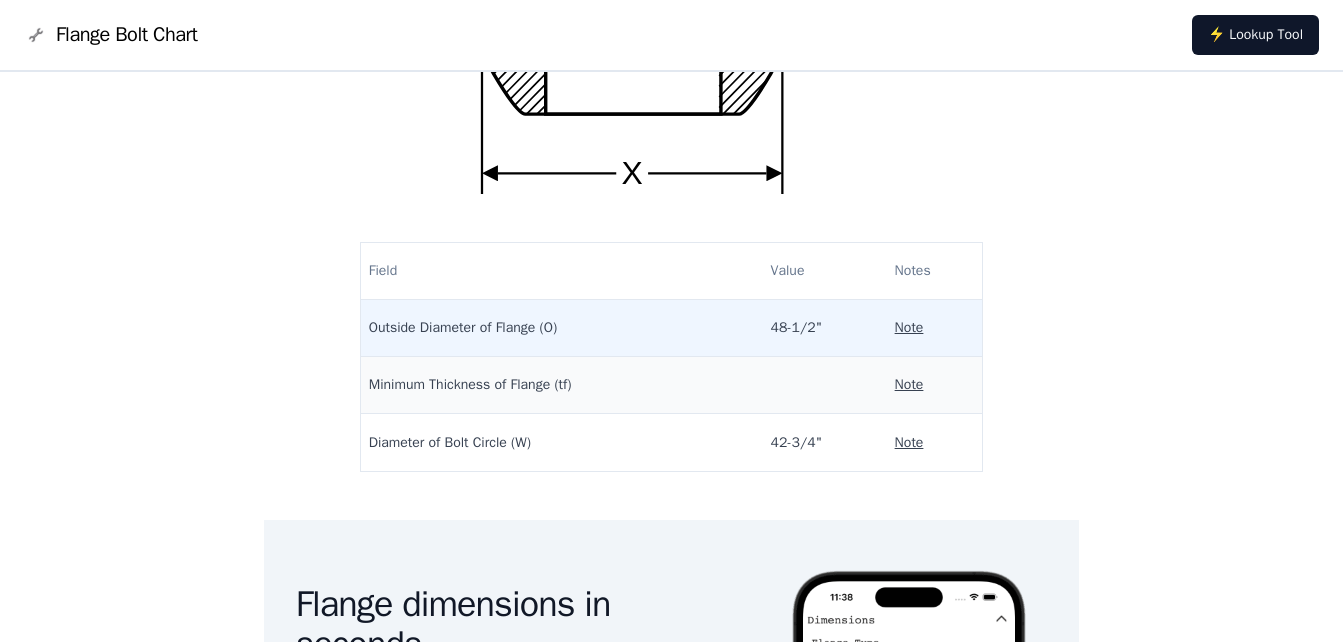 scroll, scrollTop: 400, scrollLeft: 0, axis: vertical 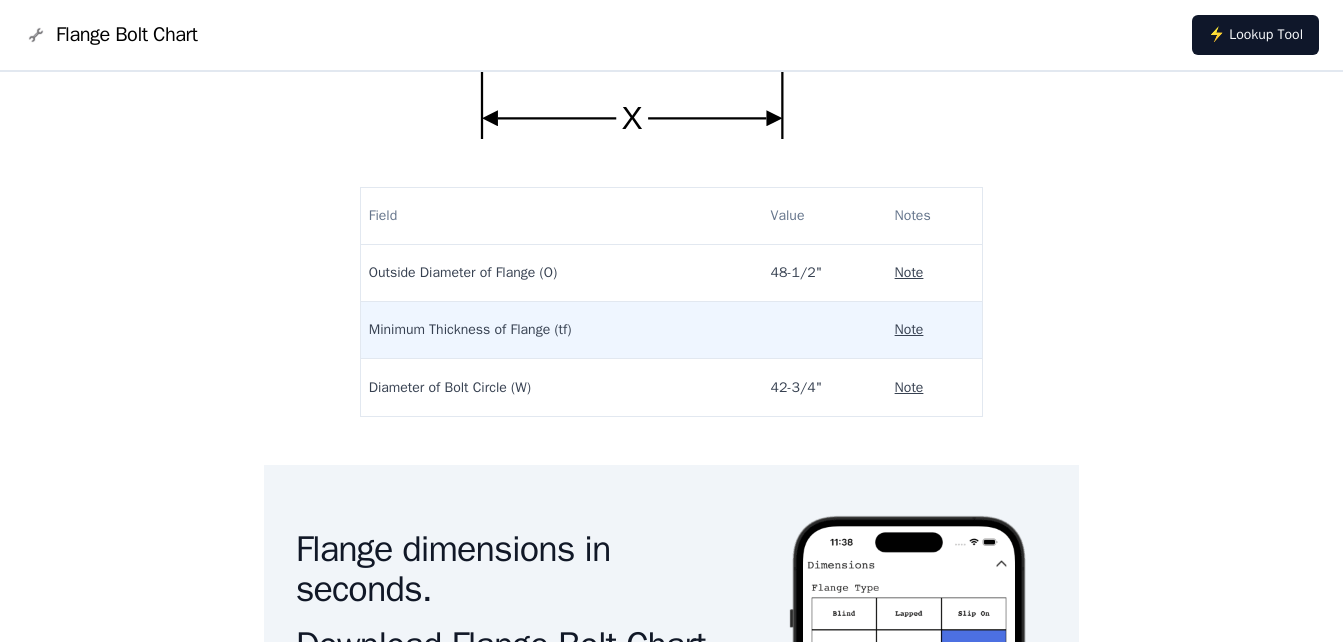 click on "Minimum Thickness of Flange (tf)" at bounding box center [562, 330] 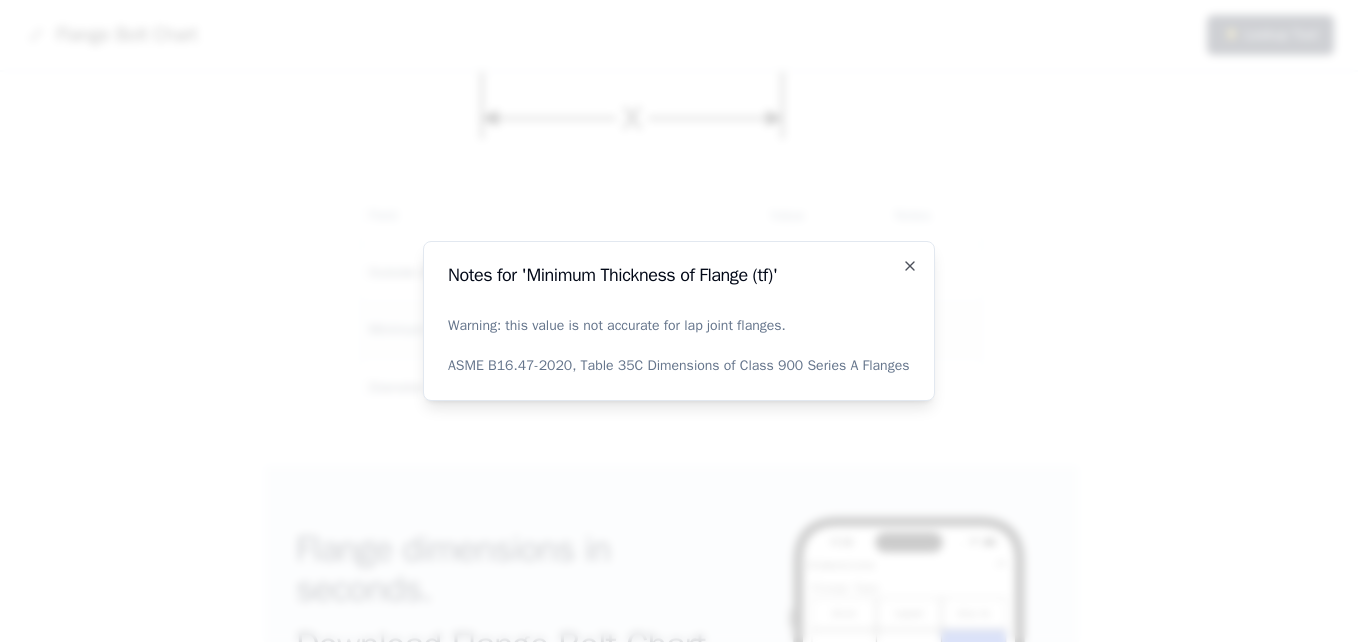type 